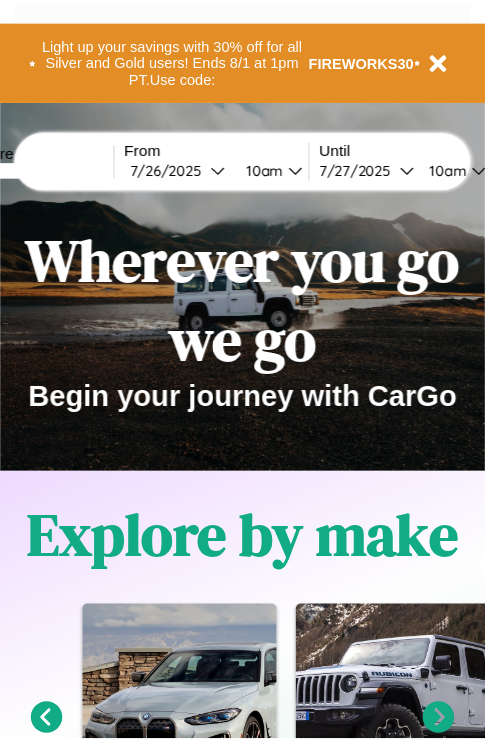 scroll, scrollTop: 0, scrollLeft: 0, axis: both 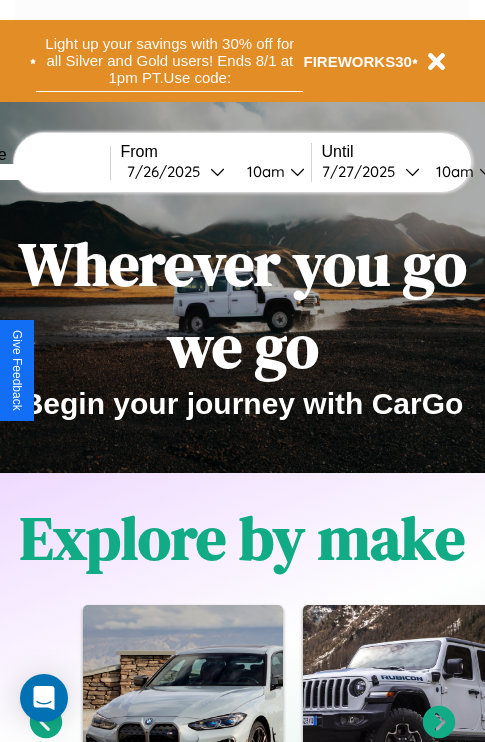 click on "Light up your savings with 30% off for all Silver and Gold users! Ends 8/1 at 1pm PT.  Use code:" at bounding box center [169, 61] 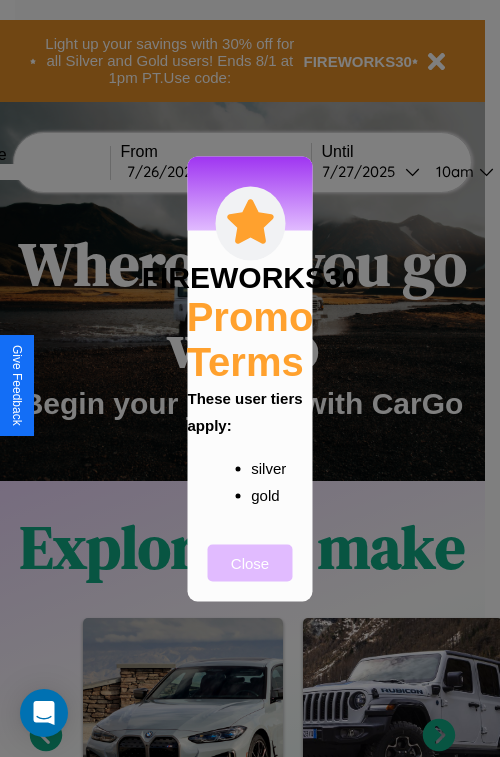 click on "Close" at bounding box center [250, 562] 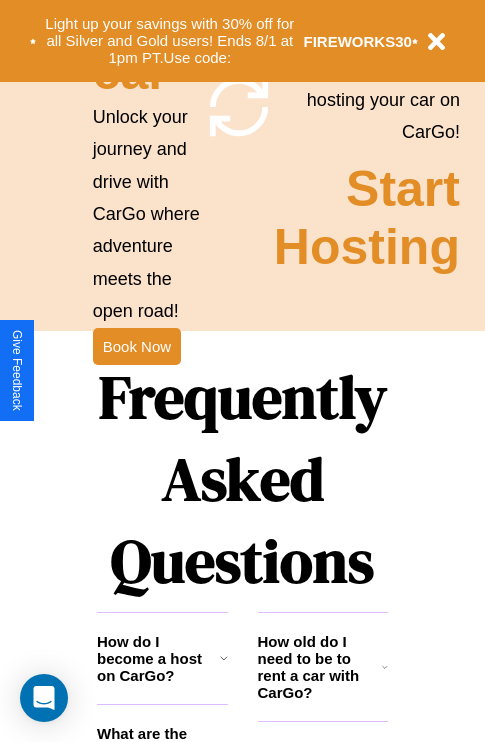 scroll, scrollTop: 1947, scrollLeft: 0, axis: vertical 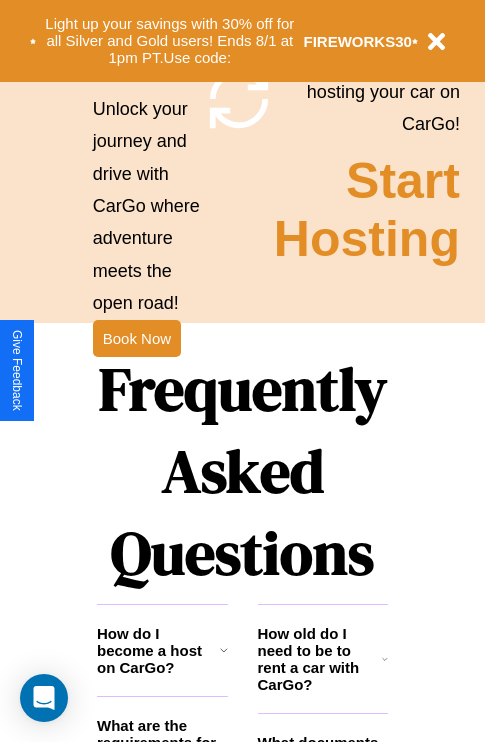 click on "Frequently Asked Questions" at bounding box center [242, 471] 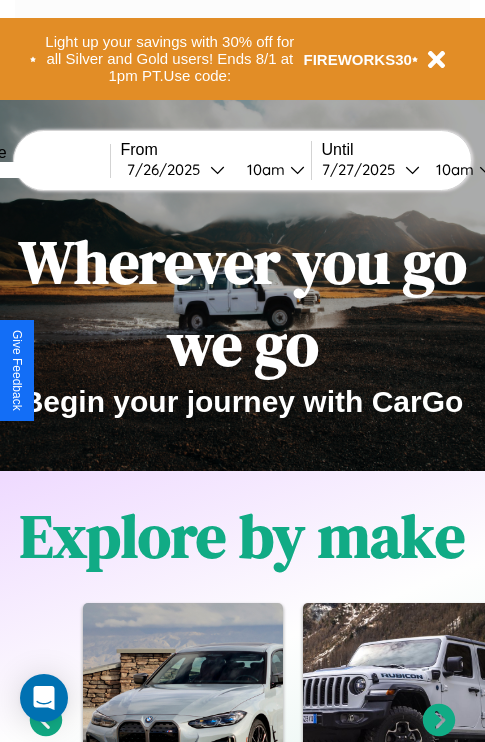 scroll, scrollTop: 0, scrollLeft: 0, axis: both 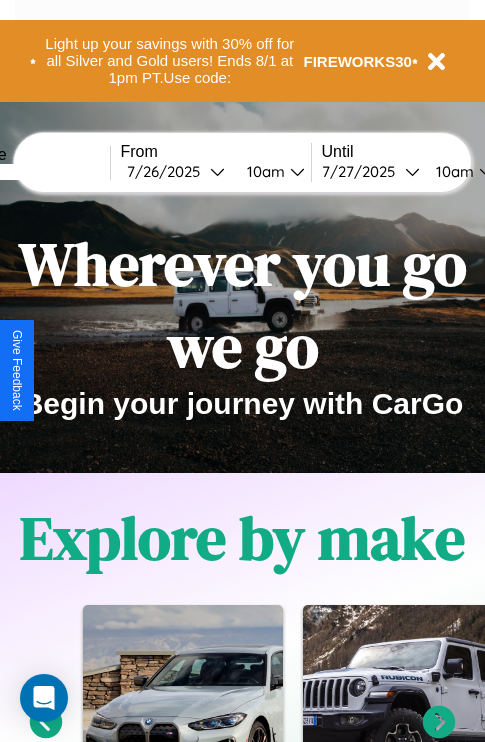 click at bounding box center [35, 172] 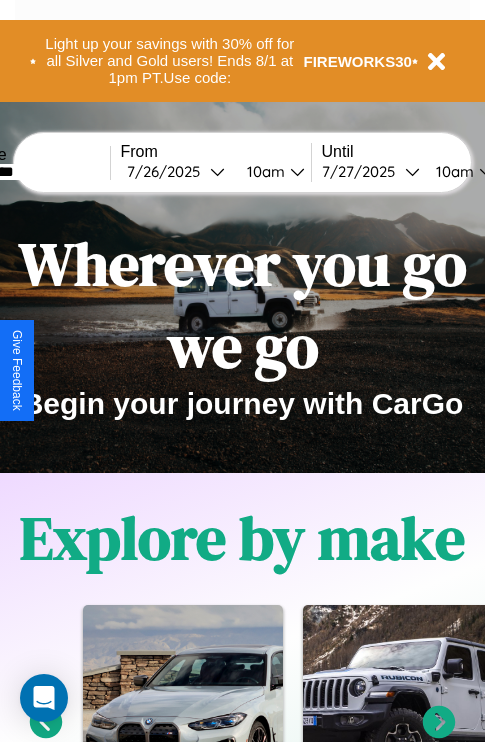 type on "*********" 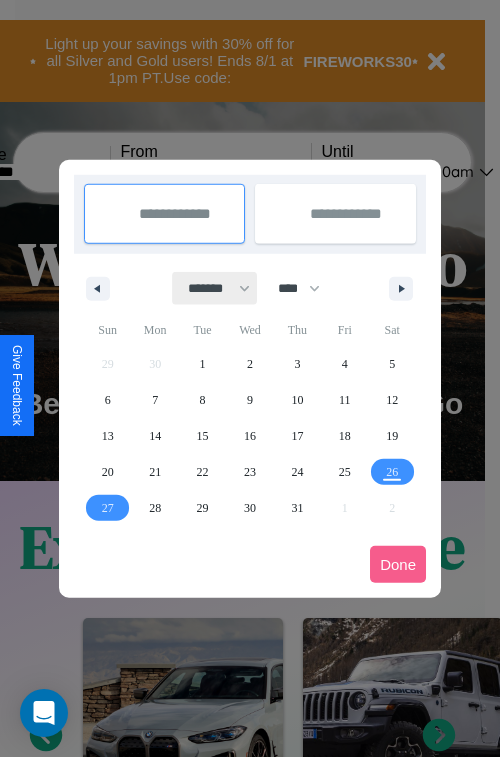 click on "******* ******** ***** ***** *** **** **** ****** ********* ******* ******** ********" at bounding box center (215, 288) 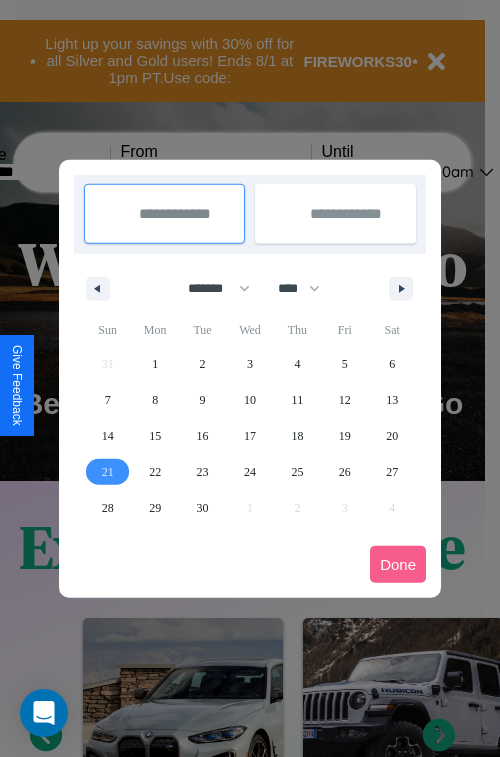 click on "21" at bounding box center [108, 472] 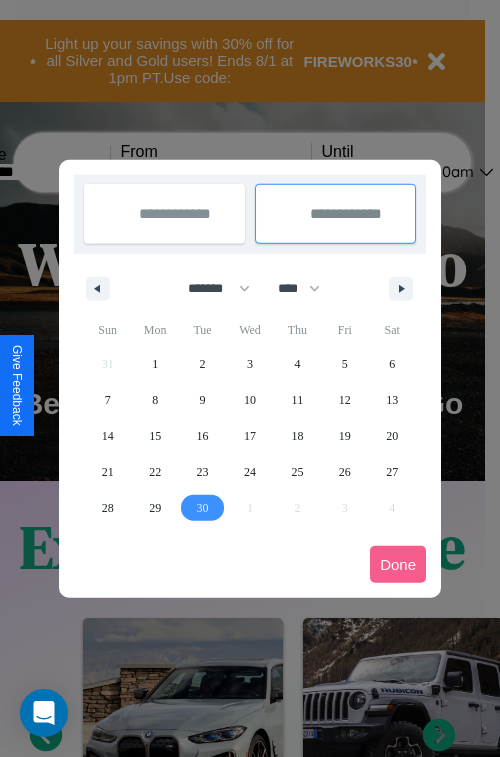 click on "30" at bounding box center (203, 508) 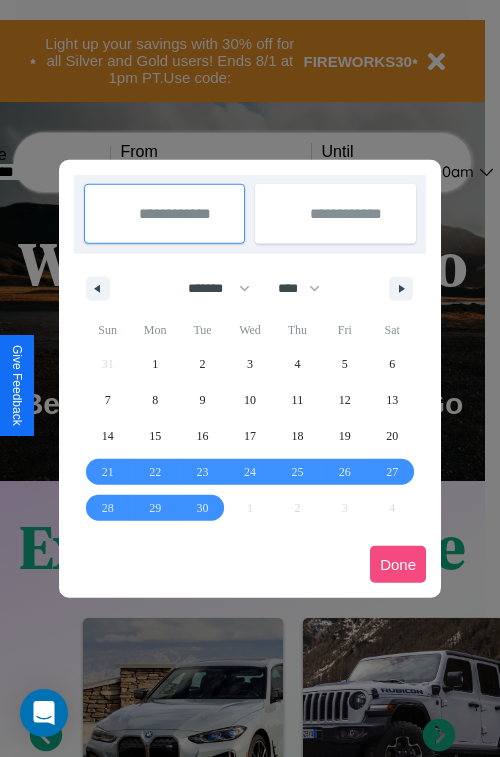 click on "Done" at bounding box center [398, 564] 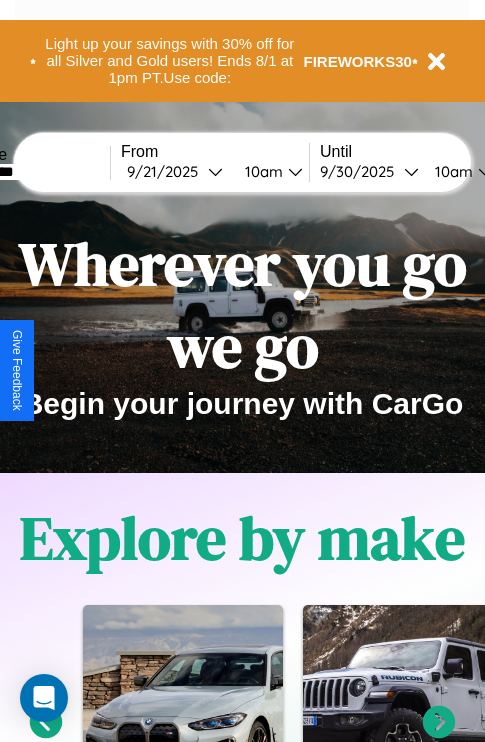 scroll, scrollTop: 0, scrollLeft: 76, axis: horizontal 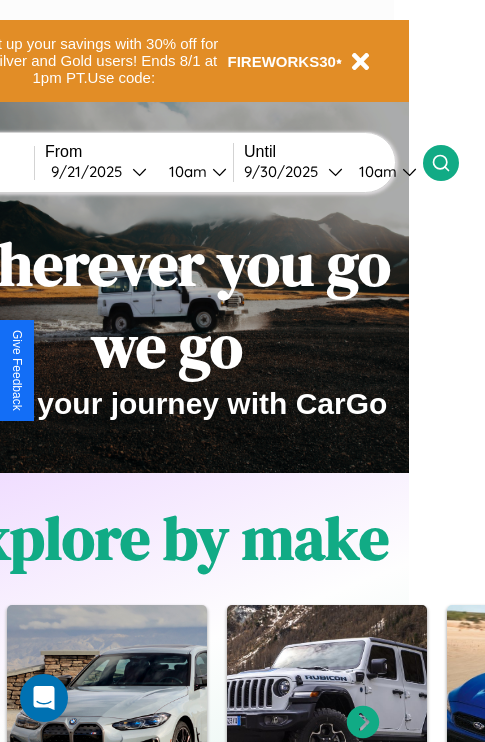 click 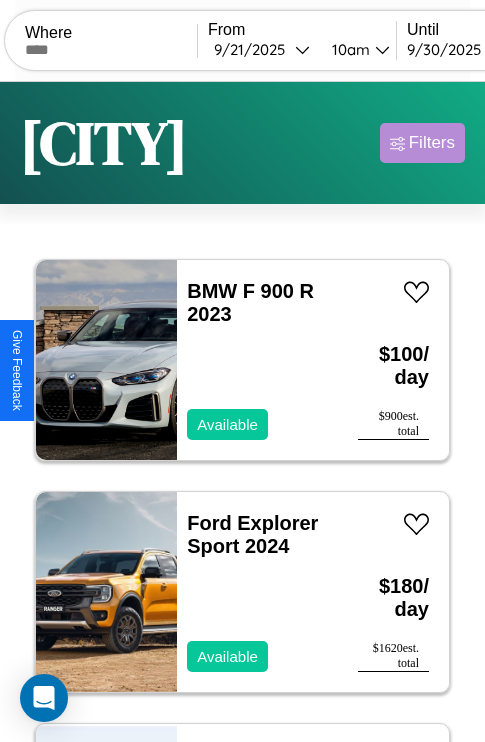 click on "Filters" at bounding box center (432, 143) 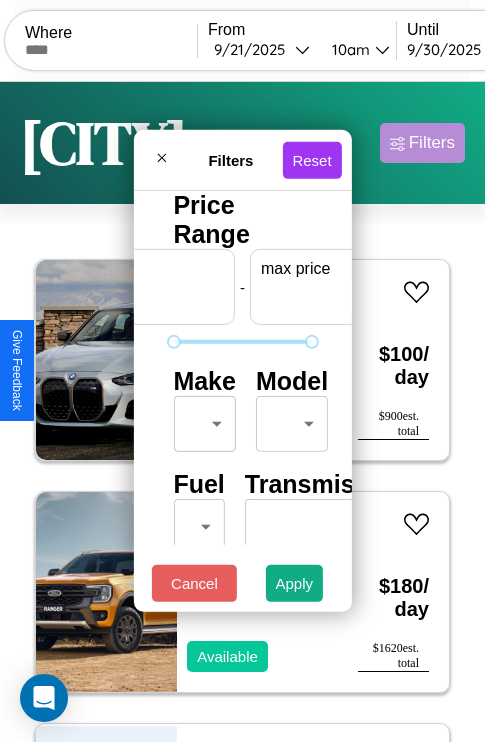 scroll, scrollTop: 0, scrollLeft: 124, axis: horizontal 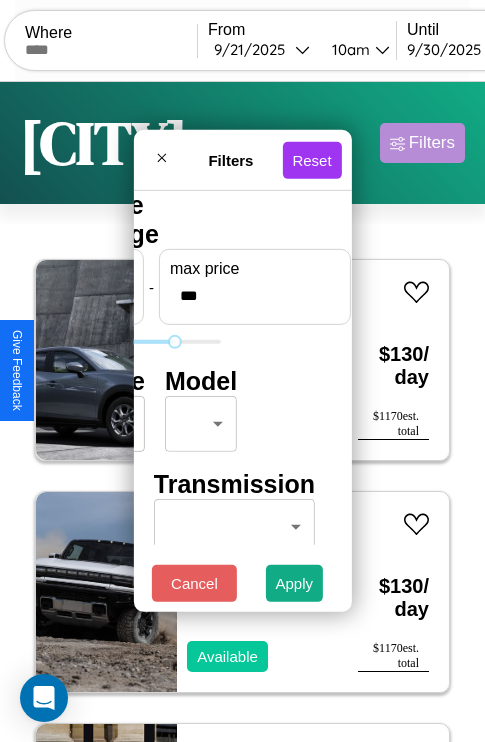 type on "***" 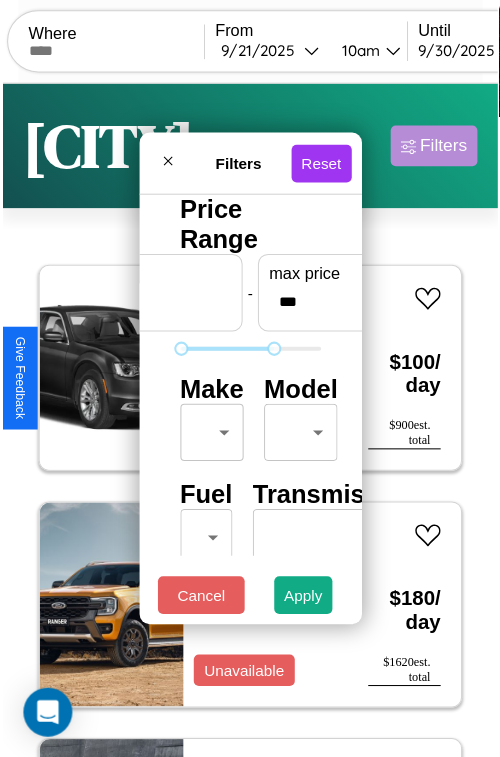 scroll, scrollTop: 59, scrollLeft: 0, axis: vertical 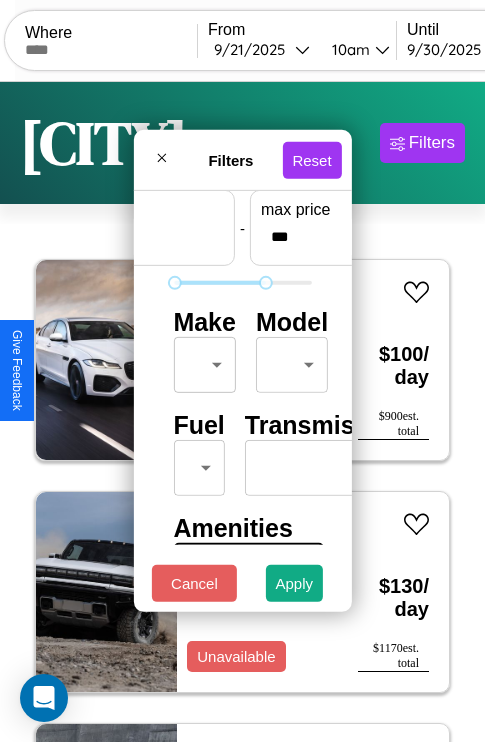 type on "*" 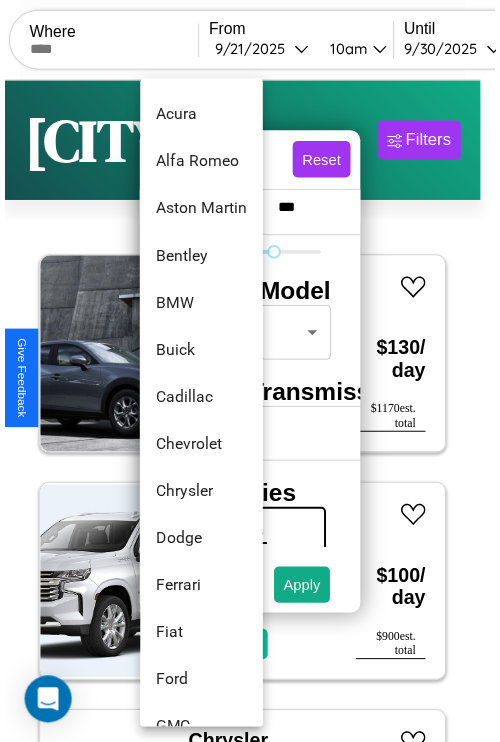 scroll, scrollTop: 134, scrollLeft: 0, axis: vertical 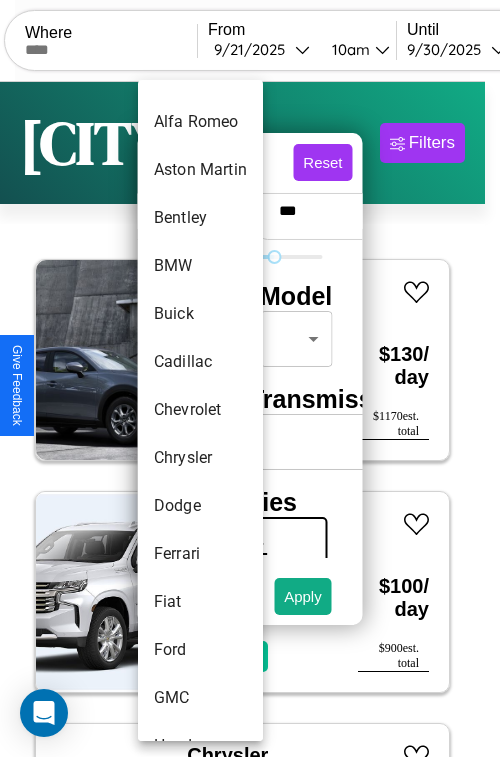 click on "Chevrolet" at bounding box center [200, 410] 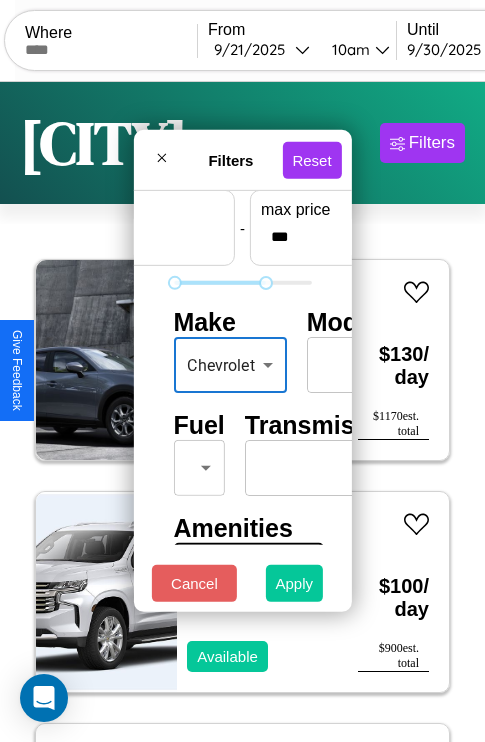 click on "Apply" at bounding box center [295, 583] 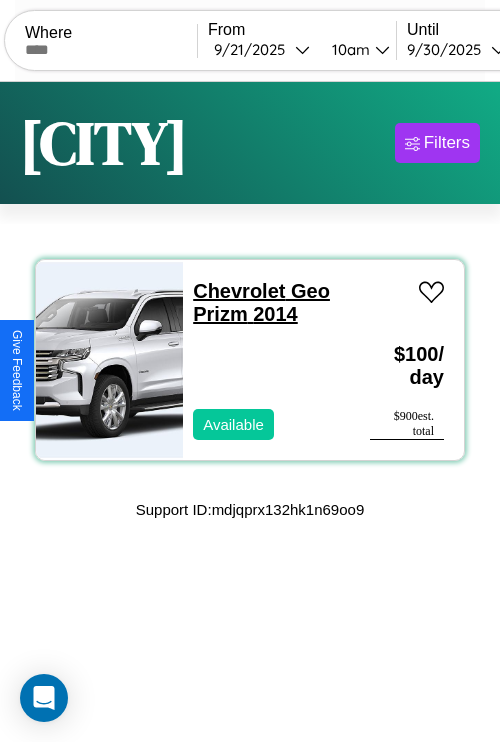 click on "Chevrolet   Geo Prizm   2014" at bounding box center (261, 302) 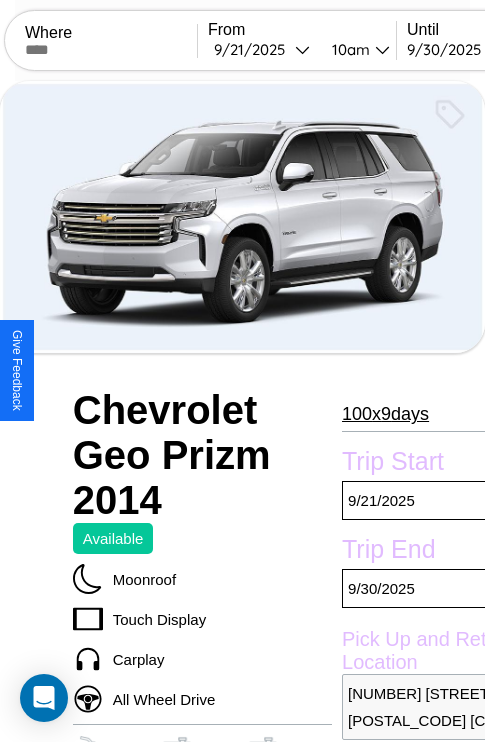 scroll, scrollTop: 336, scrollLeft: 68, axis: both 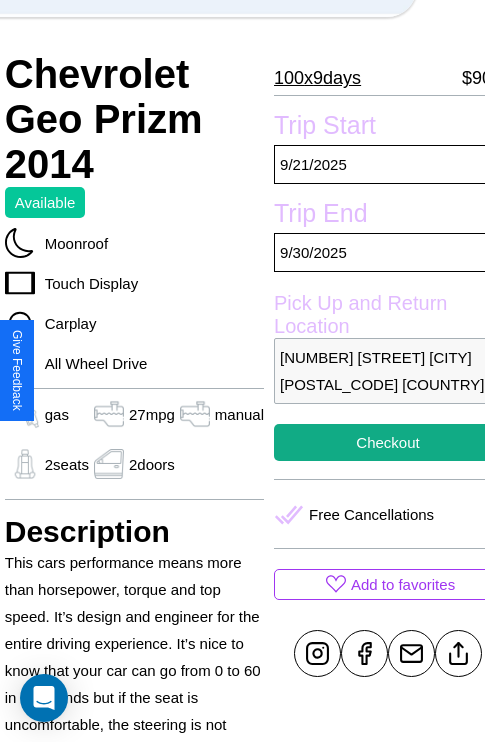 click on "[NUMBER] [STREET]  [CITY]  [POSTAL_CODE] [COUNTRY]" at bounding box center [388, 371] 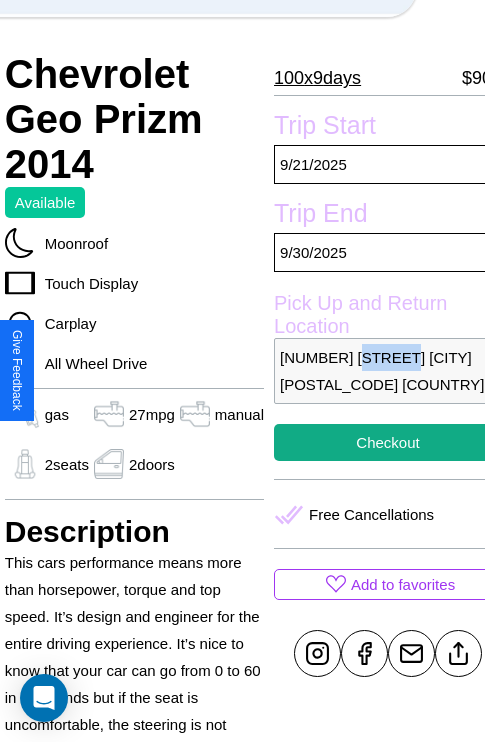 click on "3831 Lake Street  Hiroshima  79247 Japan" at bounding box center (388, 371) 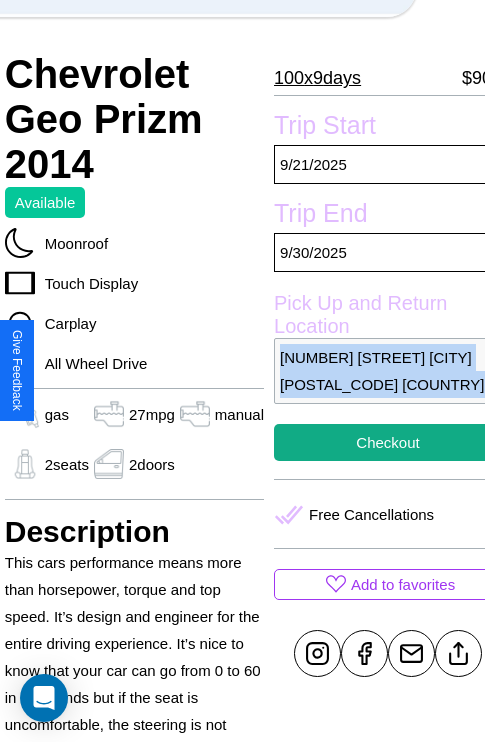 click on "3831 Lake Street  Hiroshima  79247 Japan" at bounding box center [388, 371] 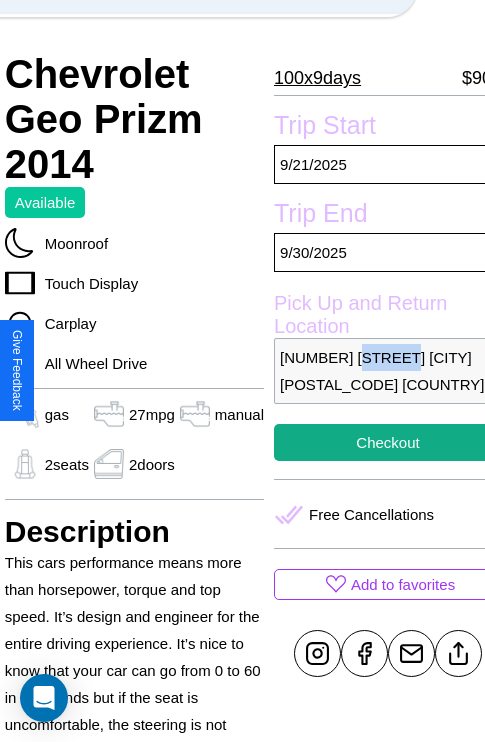 click on "3831 Lake Street  Hiroshima  79247 Japan" at bounding box center [388, 371] 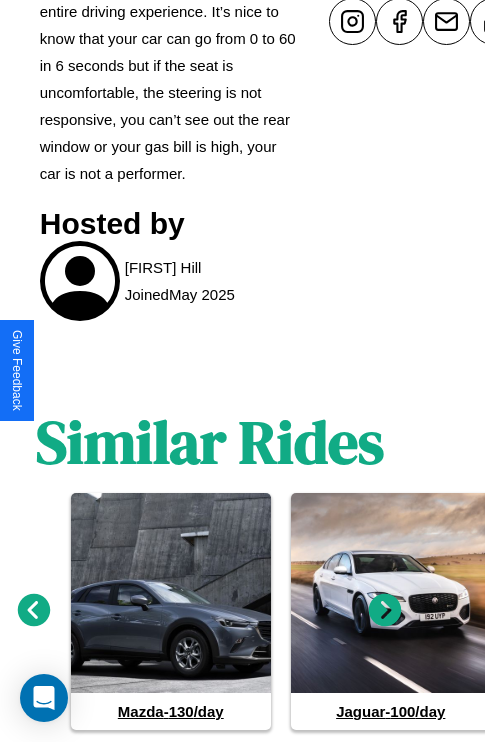 scroll, scrollTop: 1023, scrollLeft: 30, axis: both 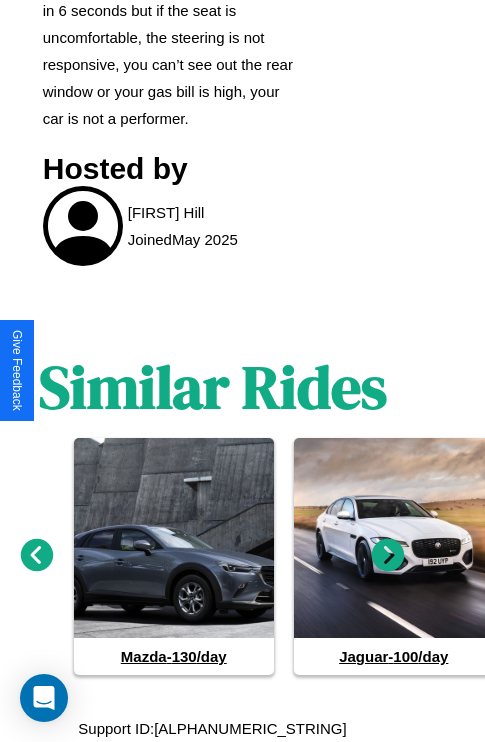 click 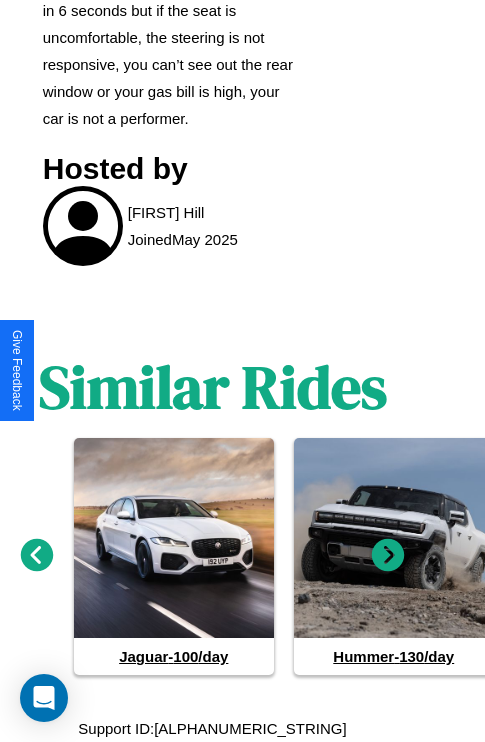 click 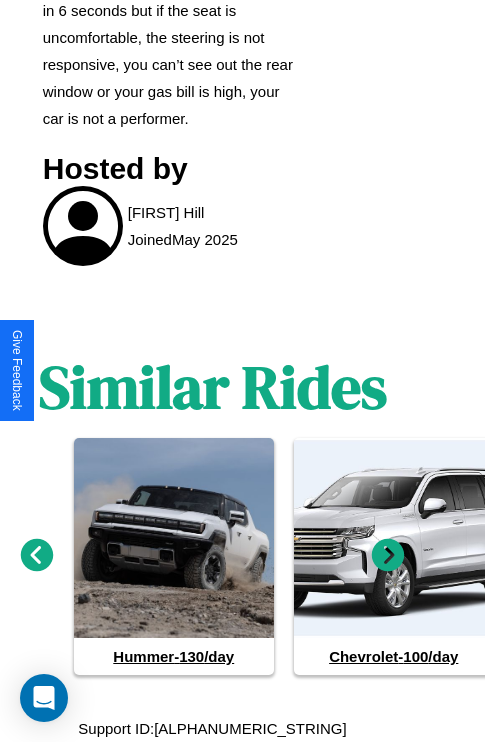 click 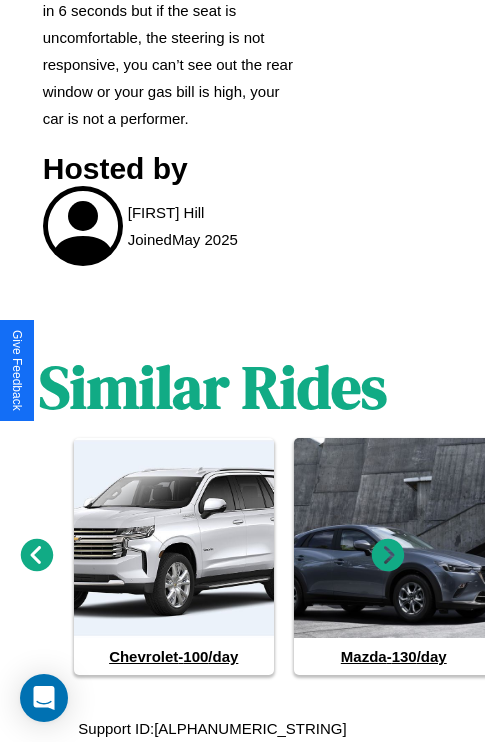 click 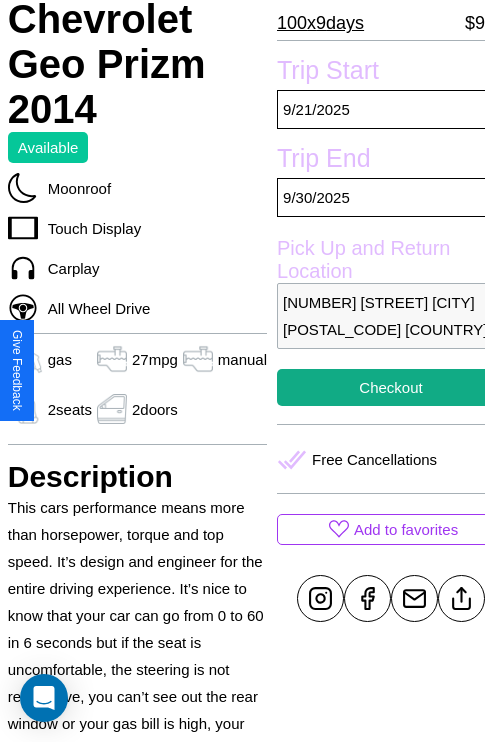 scroll, scrollTop: 336, scrollLeft: 68, axis: both 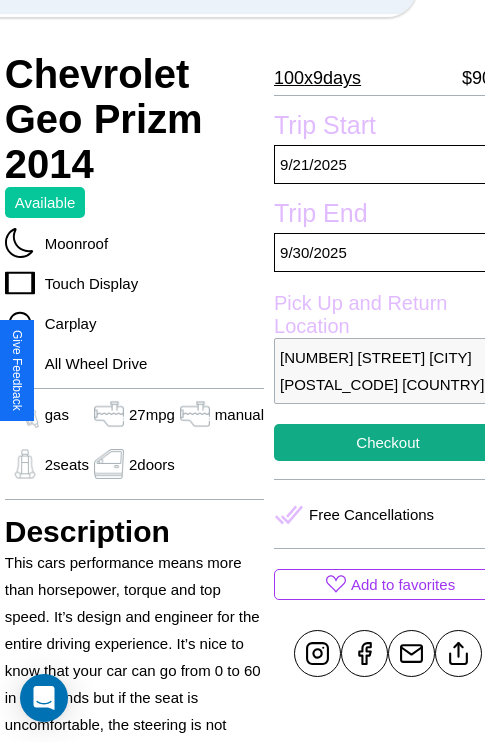 click on "3831 Lake Street  Hiroshima  79247 Japan" at bounding box center (388, 371) 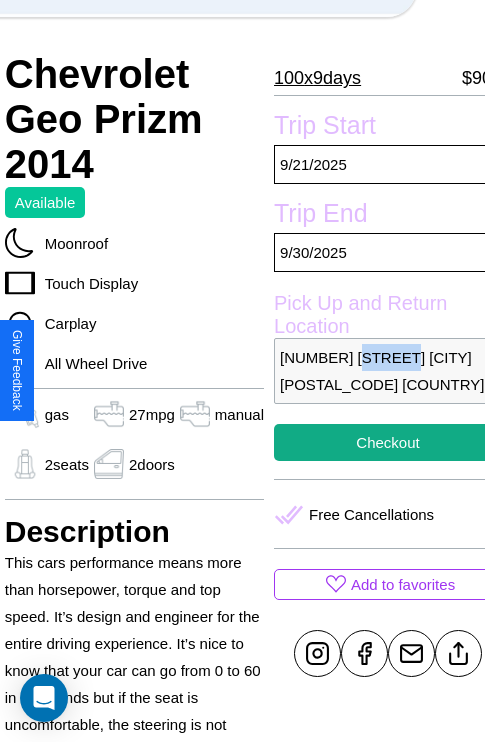 click on "3831 Lake Street  Hiroshima  79247 Japan" at bounding box center [388, 371] 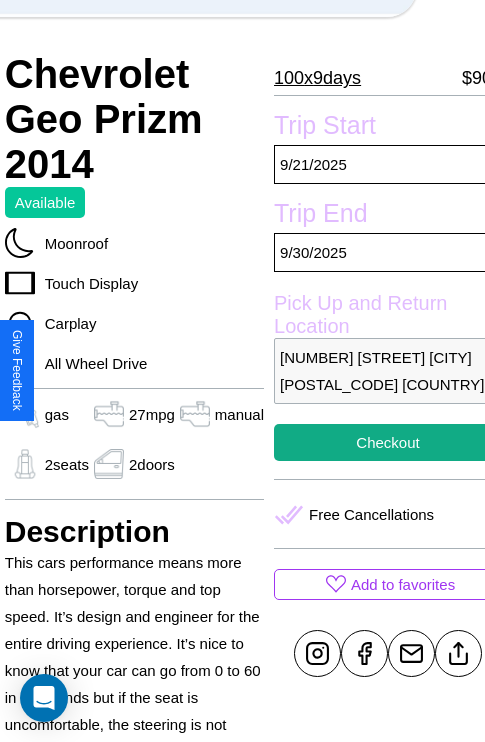 click on "3831 Lake Street  Hiroshima  79247 Japan" at bounding box center [388, 371] 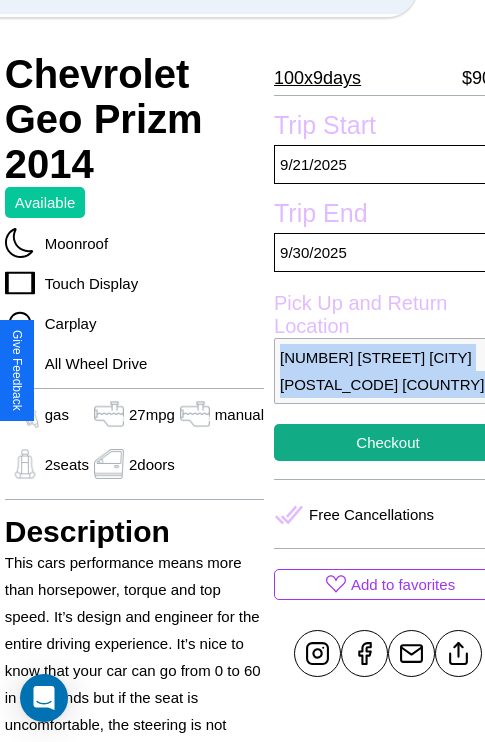 click on "3831 Lake Street  Hiroshima  79247 Japan" at bounding box center [388, 371] 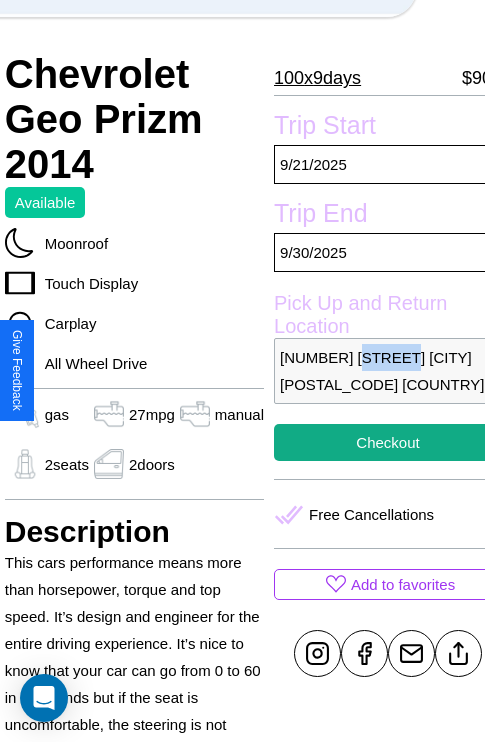 click on "3831 Lake Street  Hiroshima  79247 Japan" at bounding box center (388, 371) 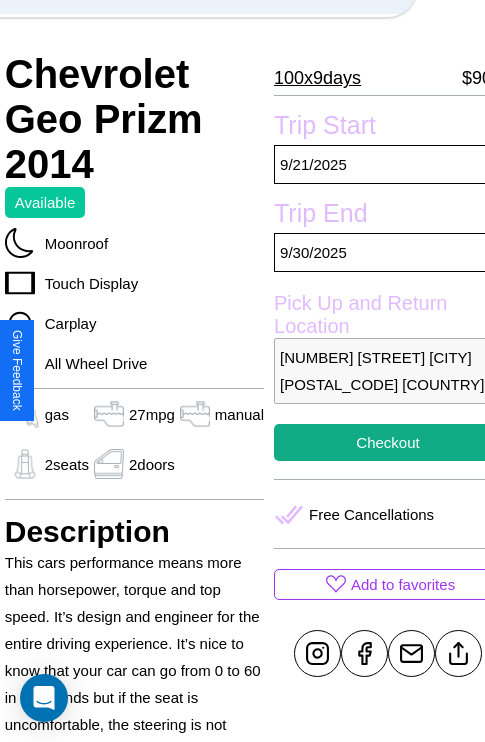 scroll, scrollTop: 407, scrollLeft: 68, axis: both 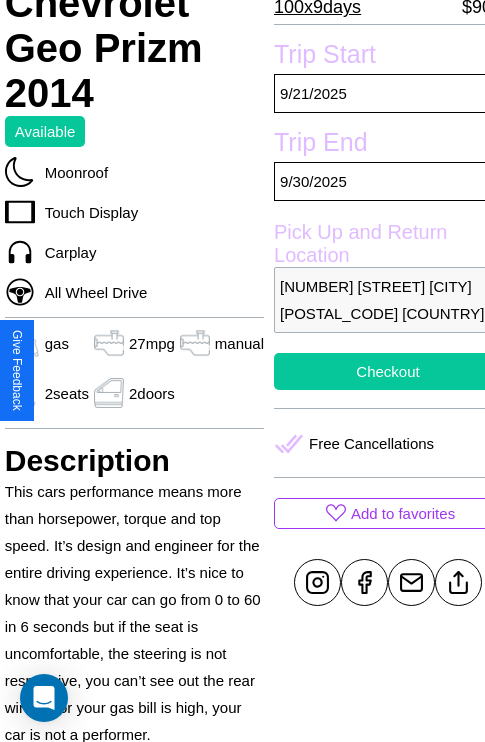click on "Checkout" at bounding box center (388, 371) 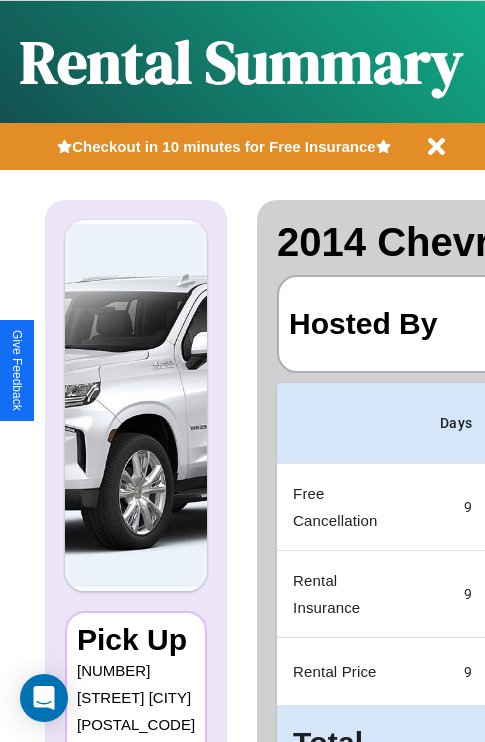 scroll, scrollTop: 0, scrollLeft: 378, axis: horizontal 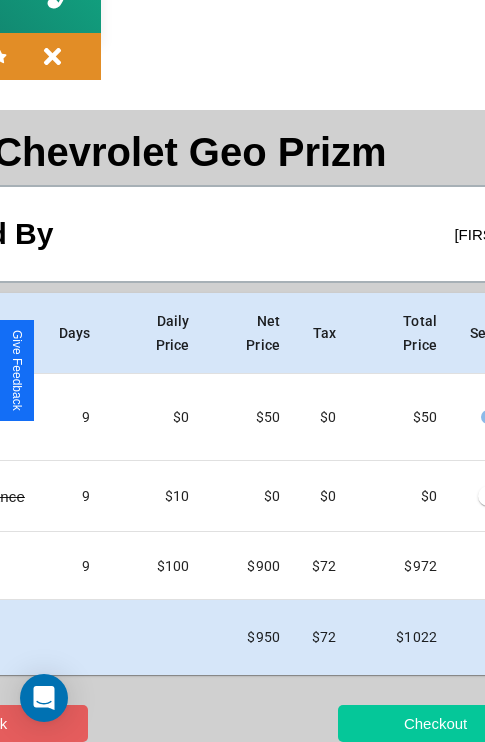 click on "Checkout" at bounding box center [435, 723] 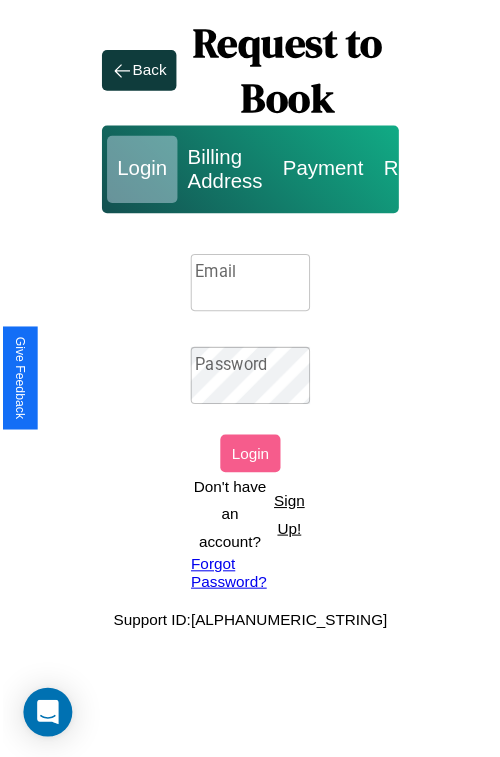 scroll, scrollTop: 0, scrollLeft: 0, axis: both 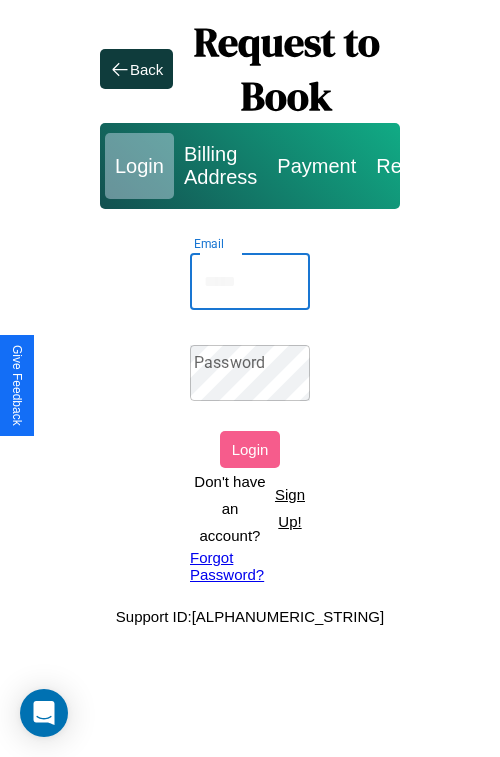 click on "Email" at bounding box center (250, 282) 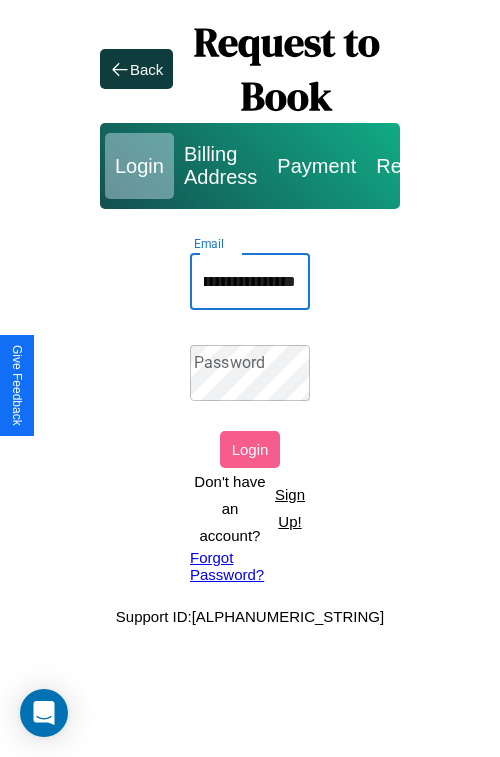 scroll, scrollTop: 0, scrollLeft: 102, axis: horizontal 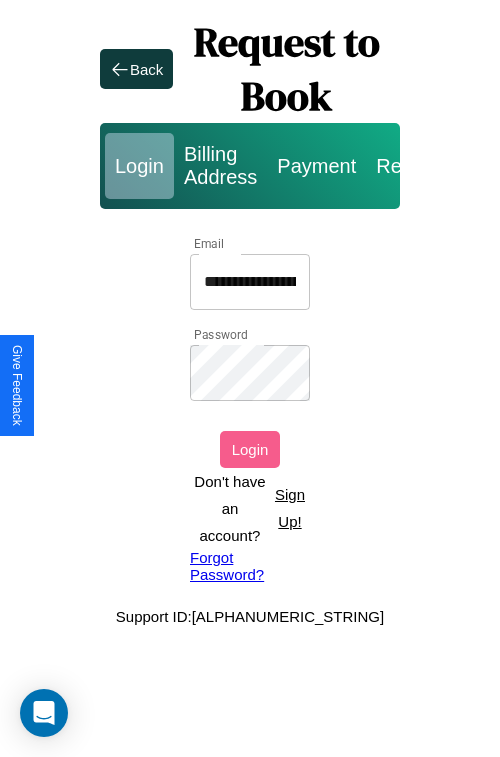 click on "Login" at bounding box center (250, 449) 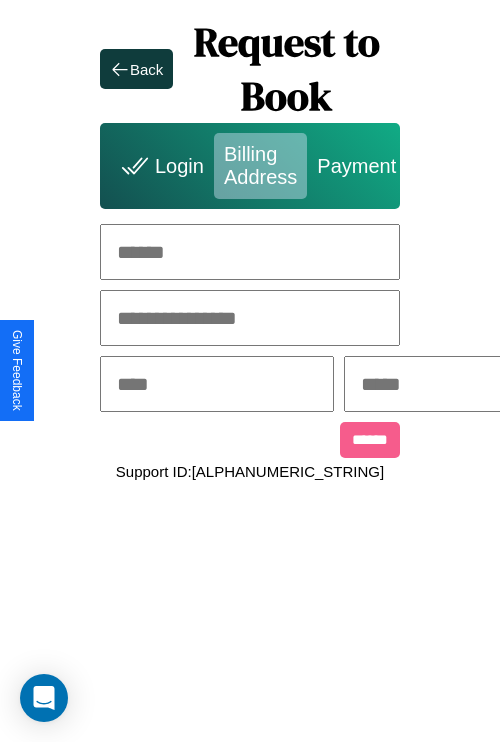 click at bounding box center (250, 252) 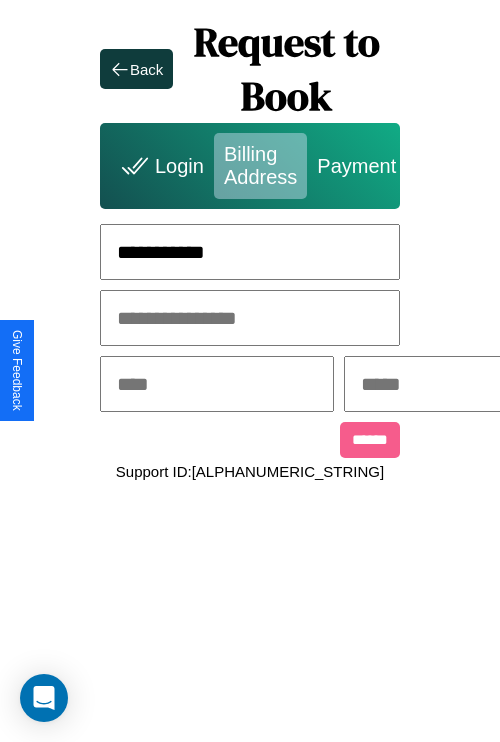 type on "**********" 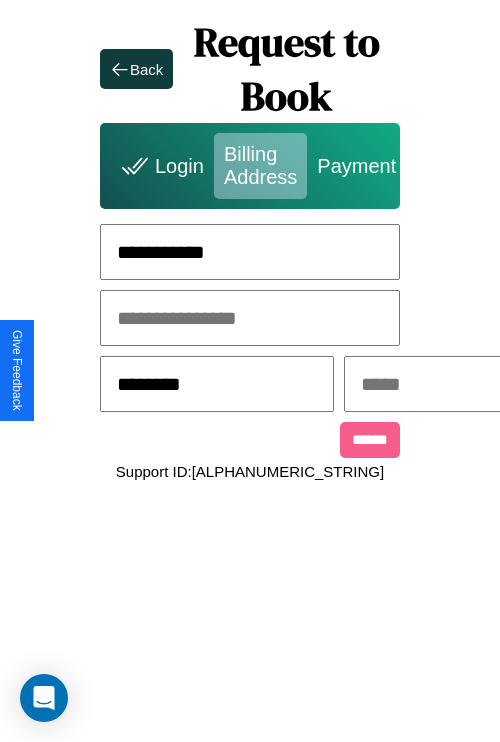 type on "********" 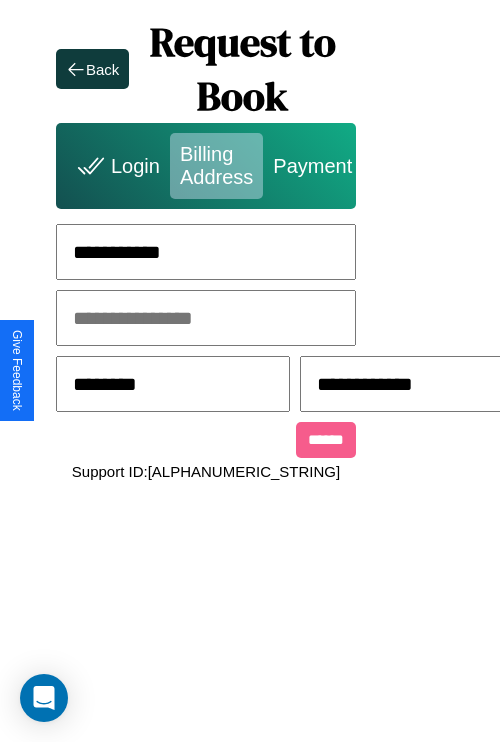 scroll, scrollTop: 0, scrollLeft: 517, axis: horizontal 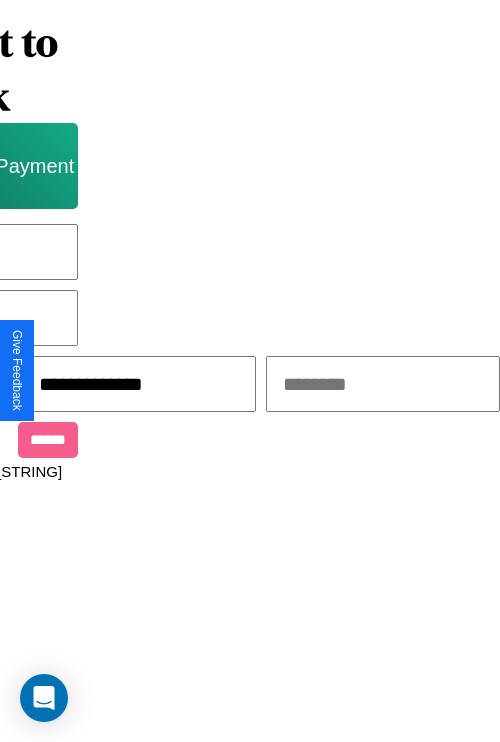type on "**********" 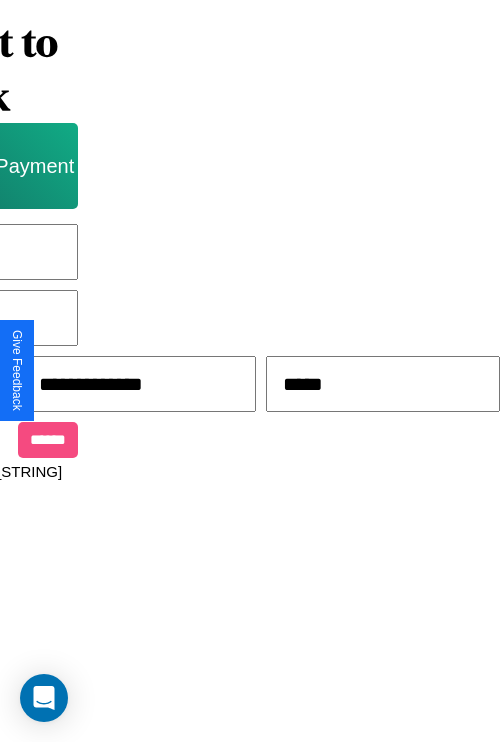 type on "*****" 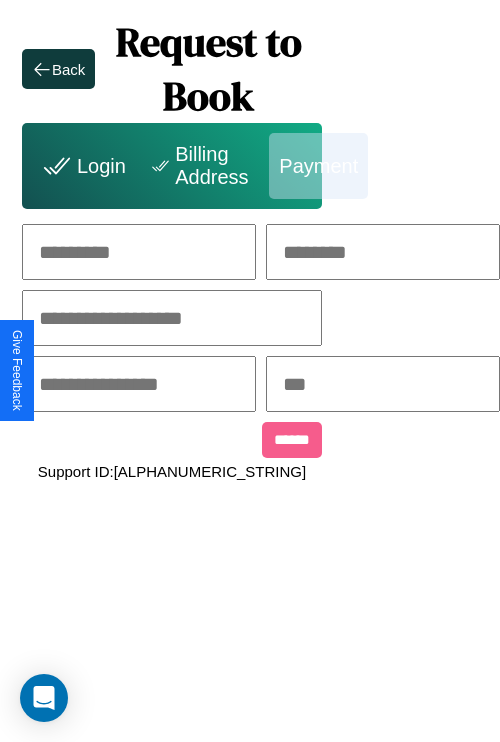 scroll, scrollTop: 0, scrollLeft: 208, axis: horizontal 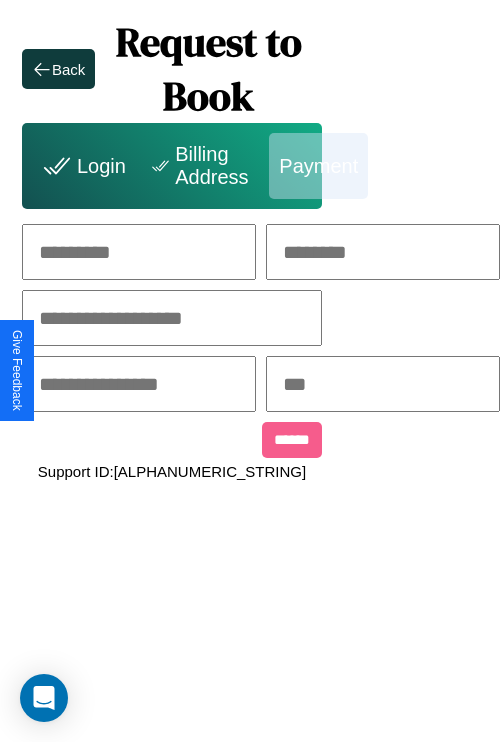click at bounding box center (139, 252) 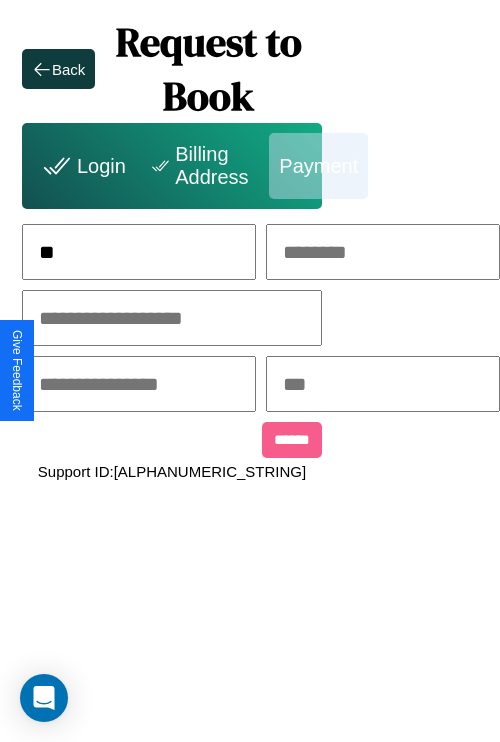 scroll, scrollTop: 0, scrollLeft: 131, axis: horizontal 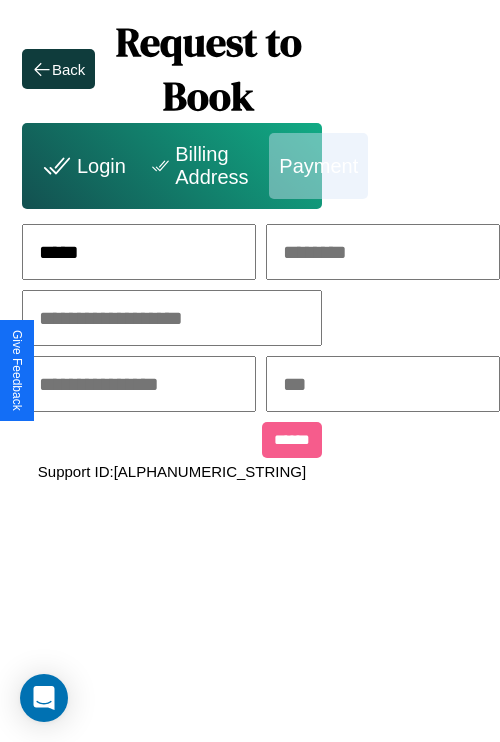 type on "*****" 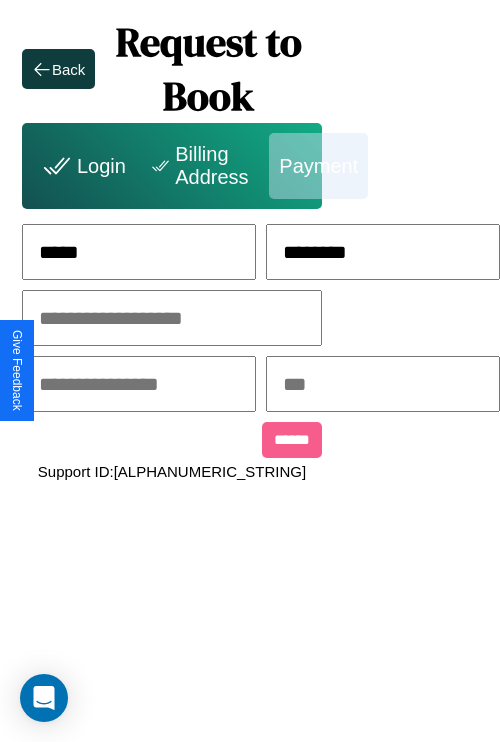 type on "********" 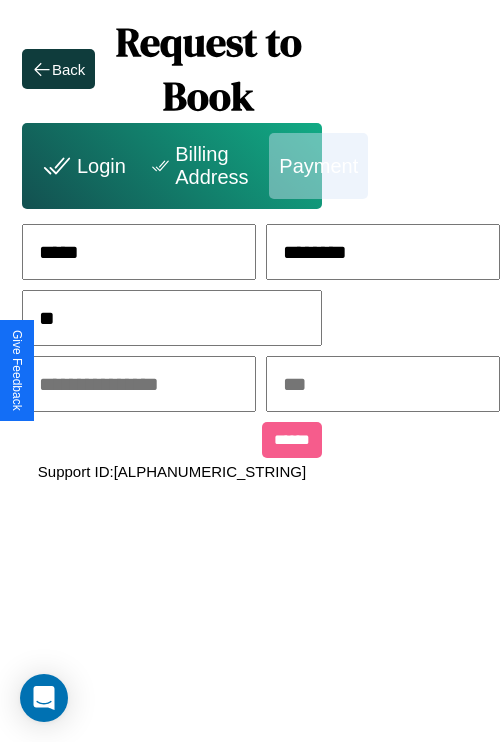 scroll, scrollTop: 0, scrollLeft: 128, axis: horizontal 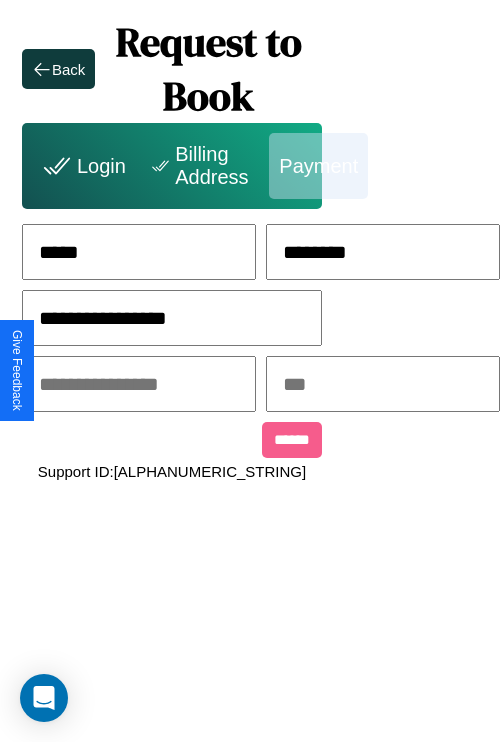 type on "**********" 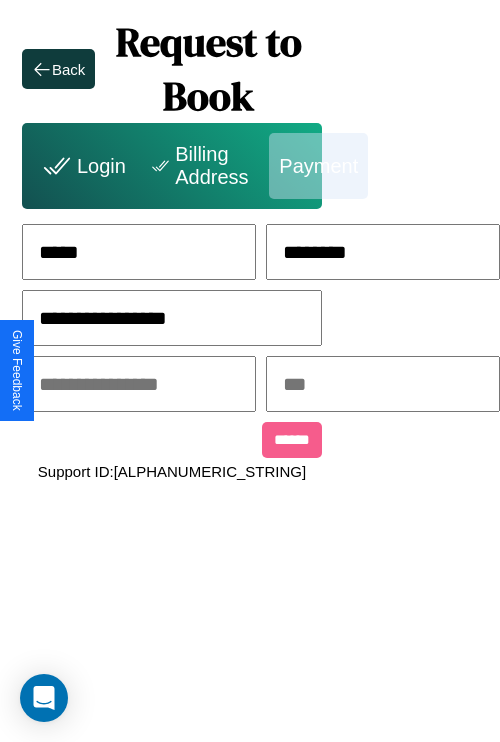 click at bounding box center (139, 384) 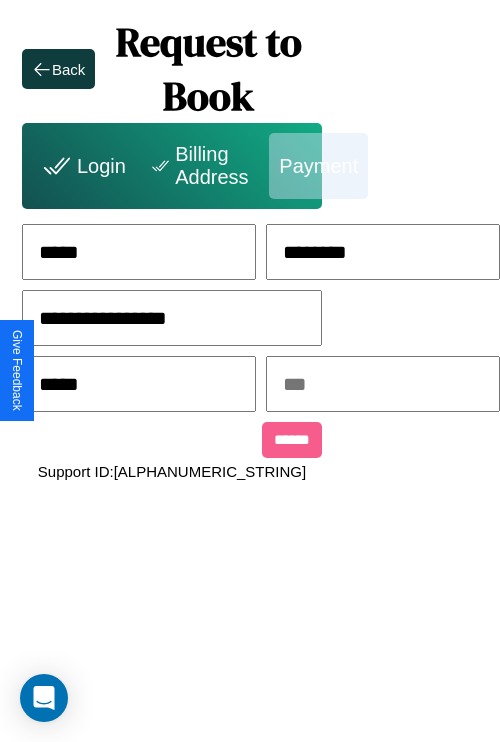 type on "*****" 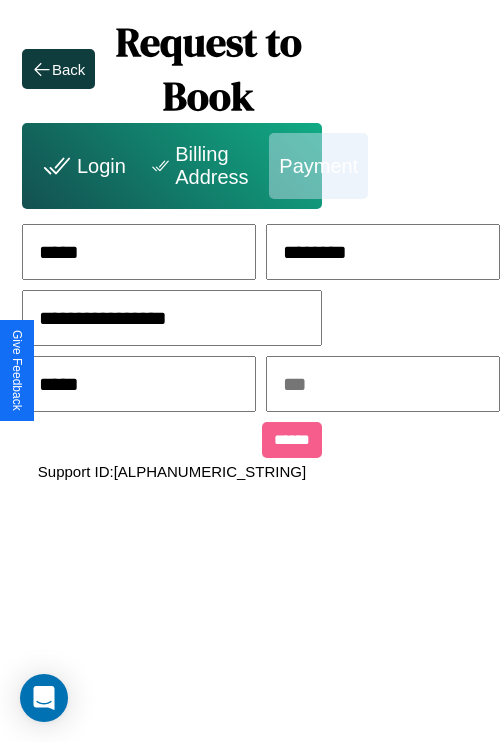 click at bounding box center [383, 384] 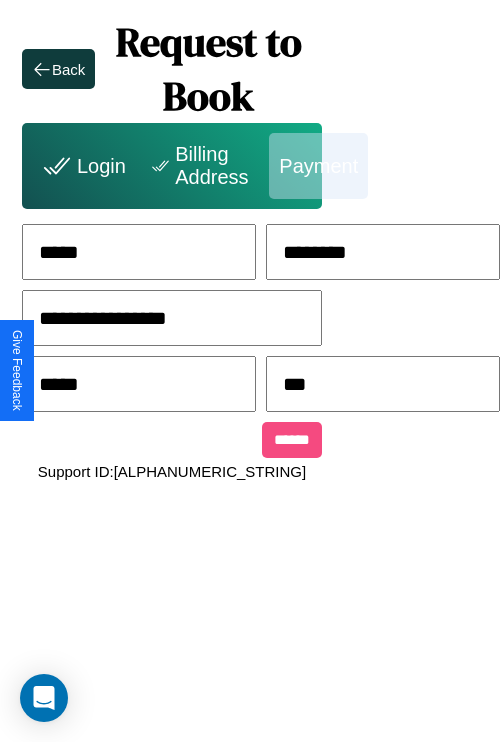 type on "***" 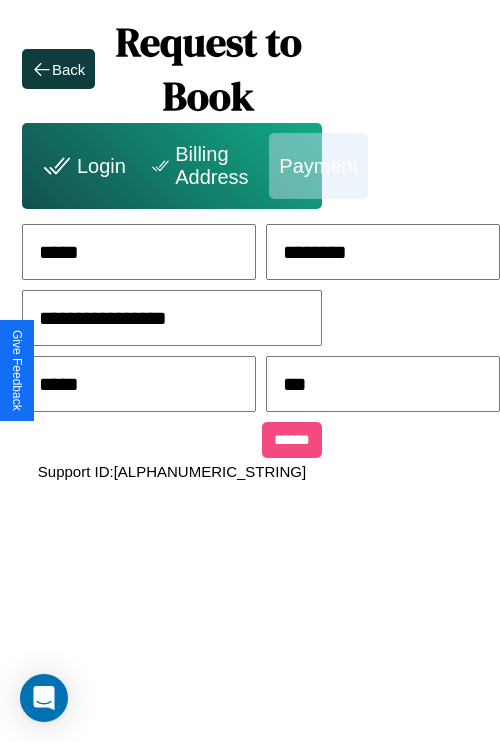 click on "******" at bounding box center [292, 440] 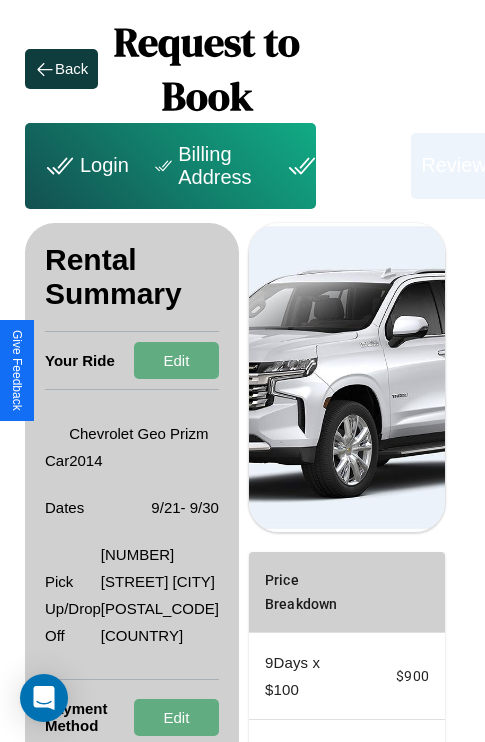 scroll, scrollTop: 328, scrollLeft: 72, axis: both 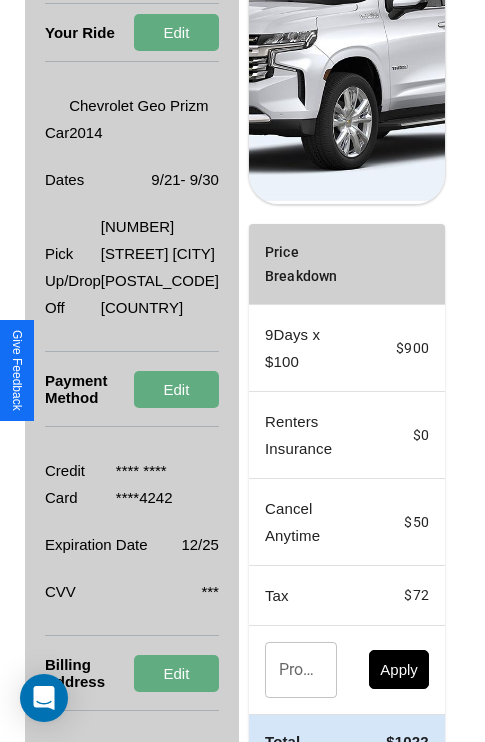 click on "Promo Code ​ Promo Code" at bounding box center (301, 670) 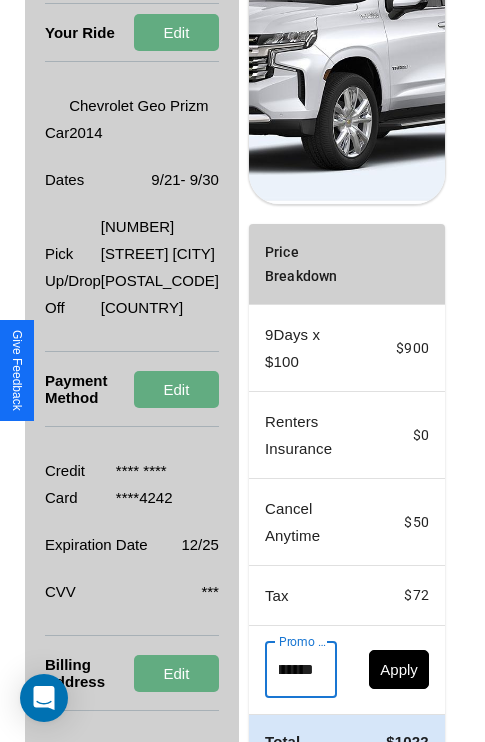 scroll, scrollTop: 0, scrollLeft: 71, axis: horizontal 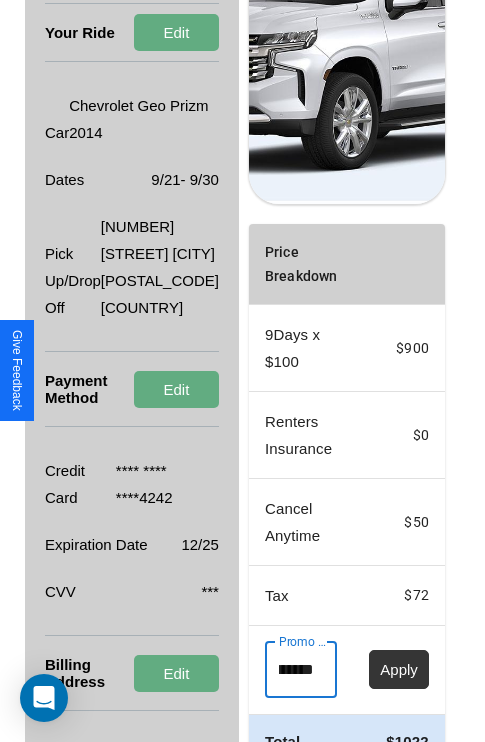 type on "**********" 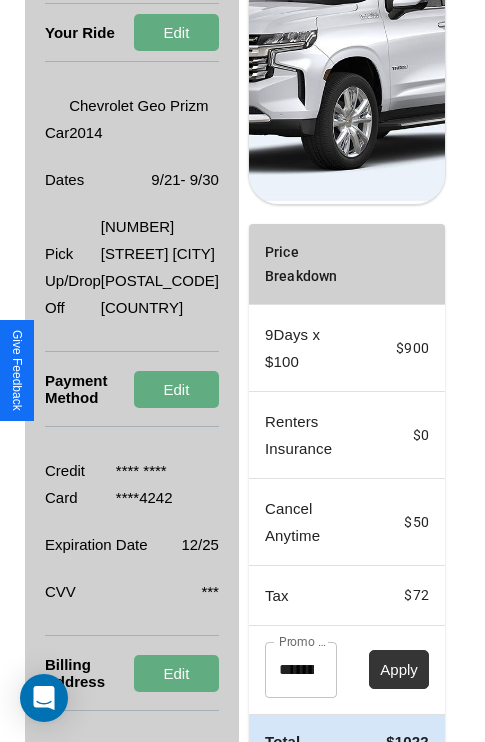 click on "Apply" at bounding box center [399, 669] 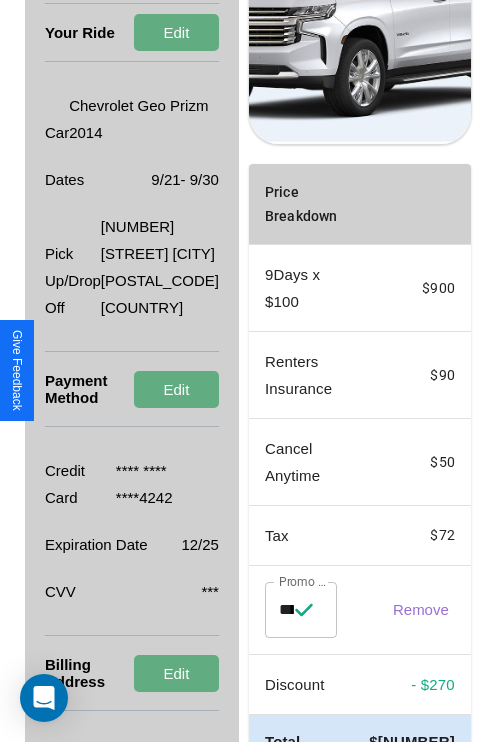 scroll, scrollTop: 482, scrollLeft: 72, axis: both 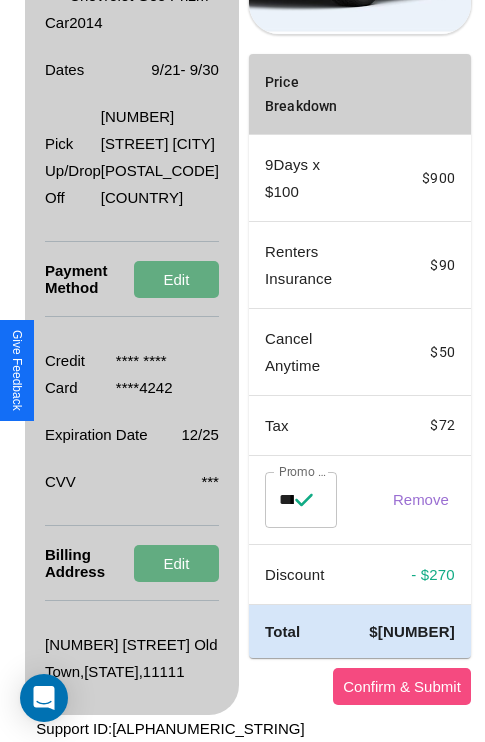 click on "Confirm & Submit" at bounding box center (402, 686) 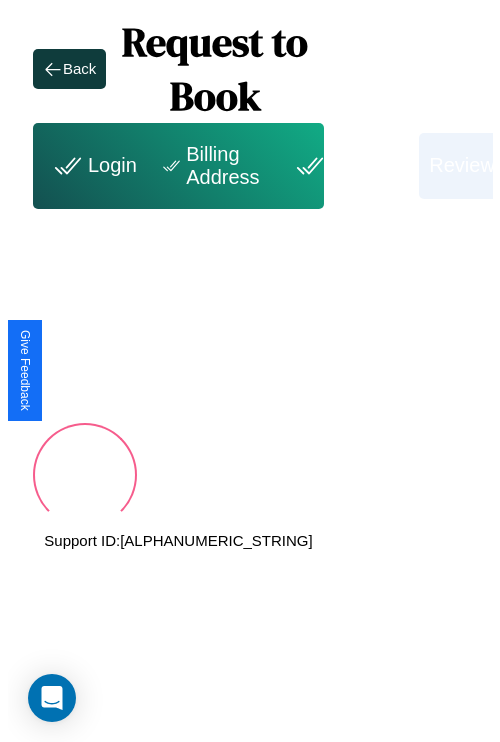 scroll, scrollTop: 0, scrollLeft: 72, axis: horizontal 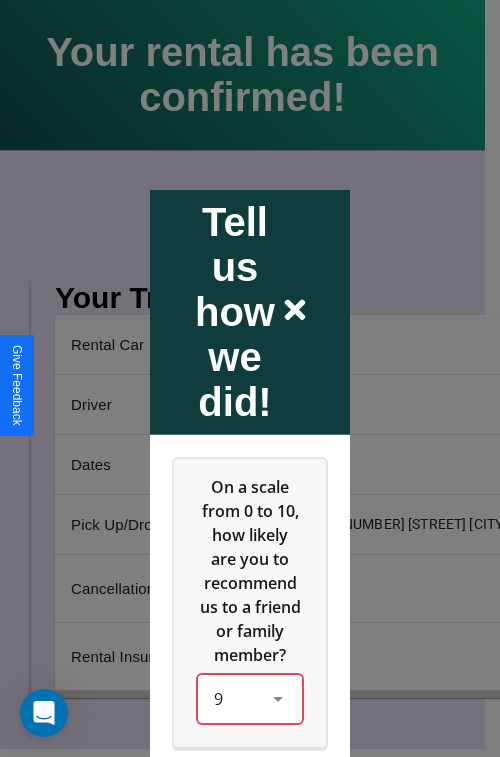 click on "9" at bounding box center (250, 698) 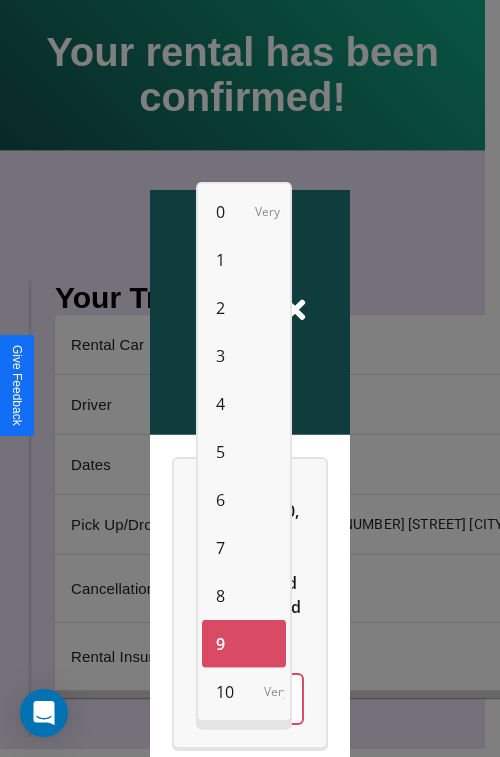 click on "8" at bounding box center [220, 596] 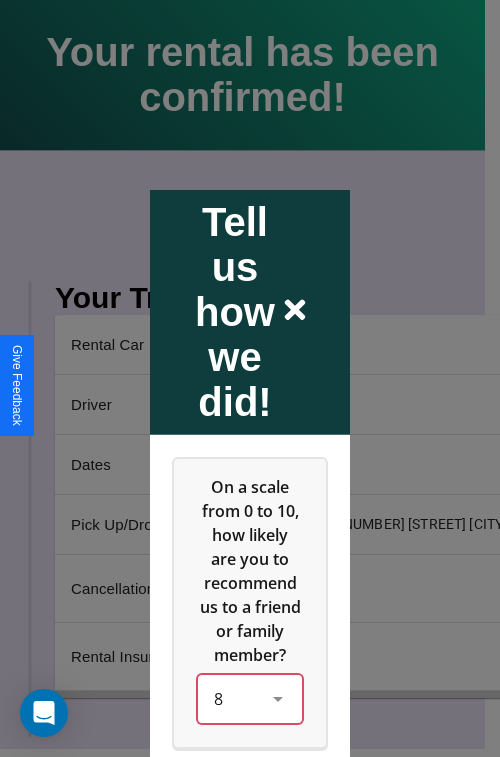 scroll, scrollTop: 286, scrollLeft: 0, axis: vertical 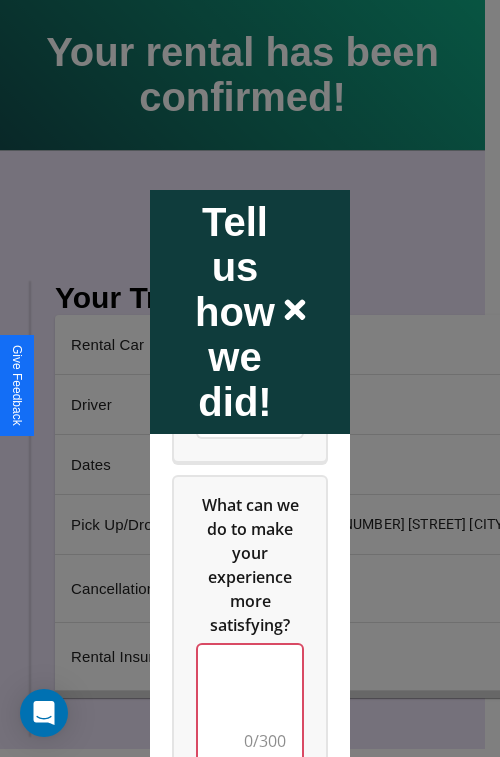 click at bounding box center (250, 704) 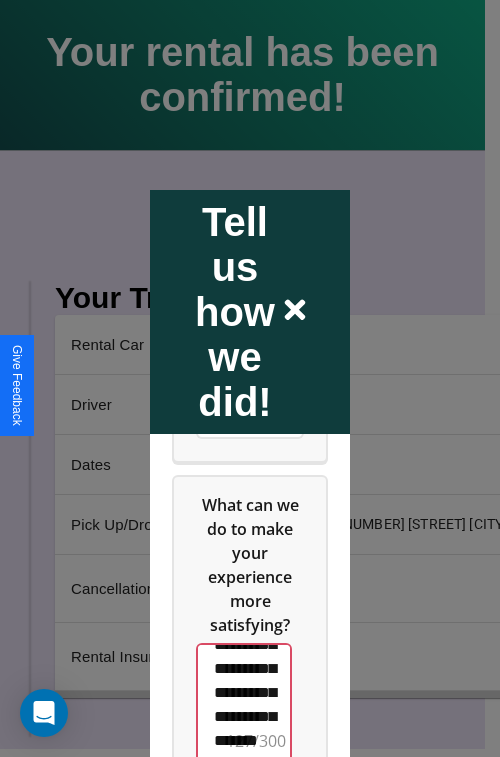 scroll, scrollTop: 516, scrollLeft: 0, axis: vertical 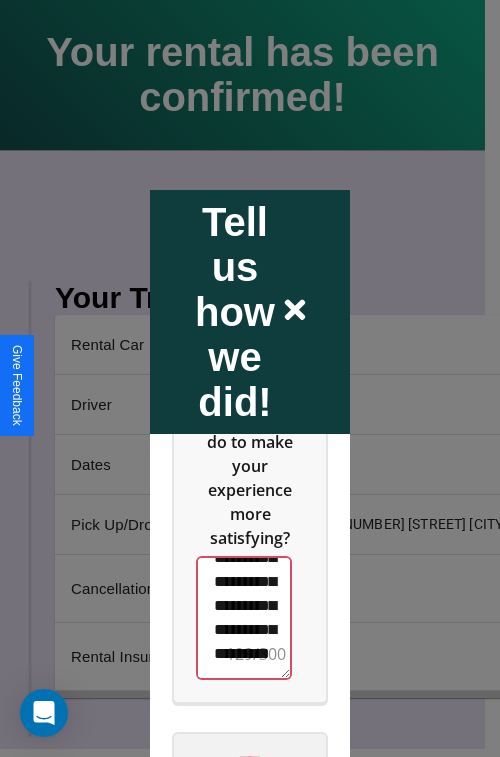 type on "**********" 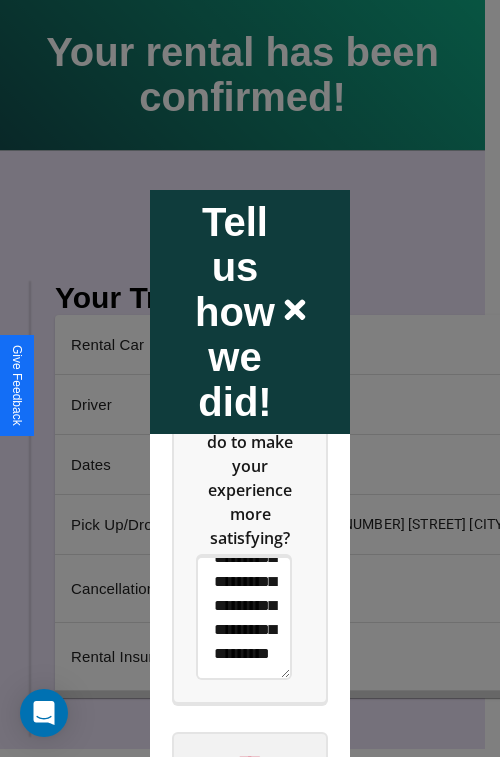 click on "****" at bounding box center (250, 761) 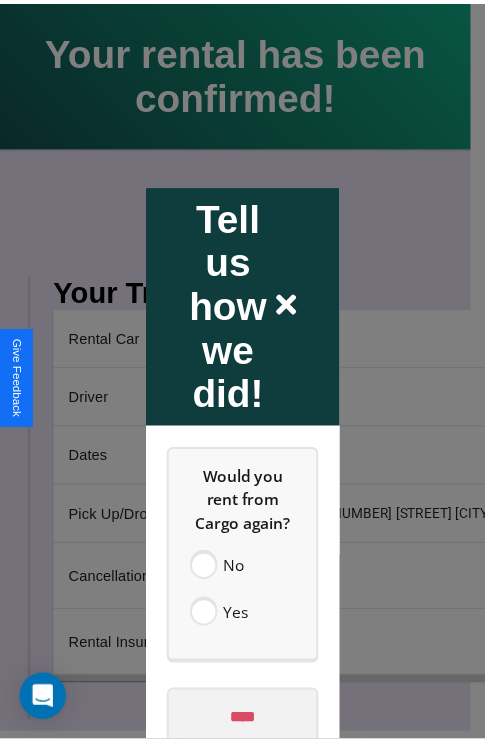 scroll, scrollTop: 0, scrollLeft: 0, axis: both 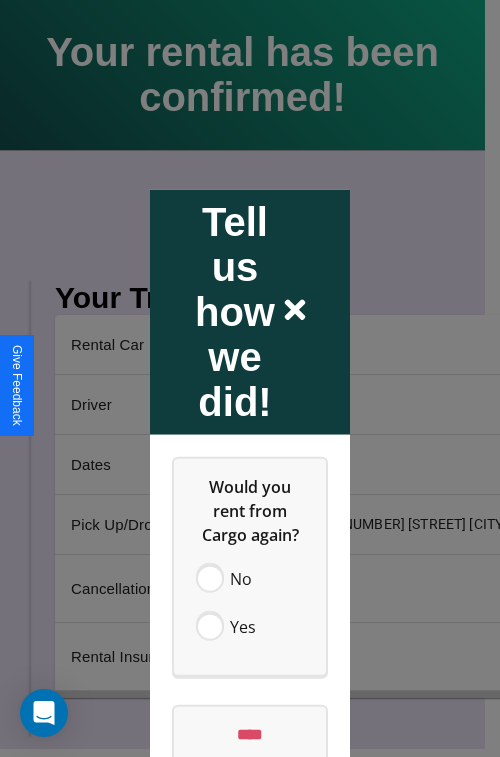 click at bounding box center [250, 378] 